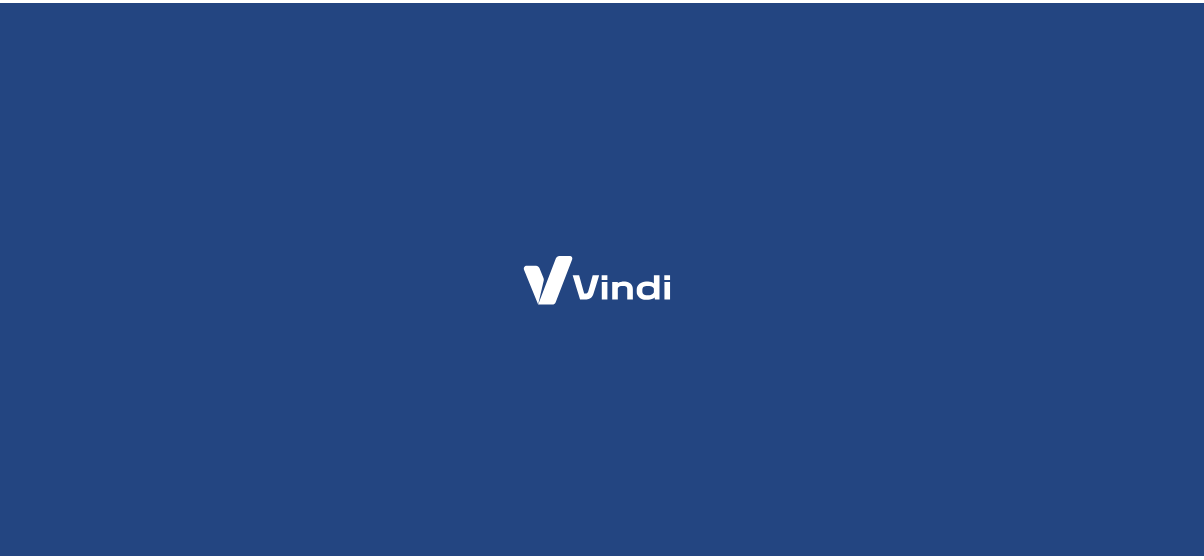 scroll, scrollTop: 0, scrollLeft: 0, axis: both 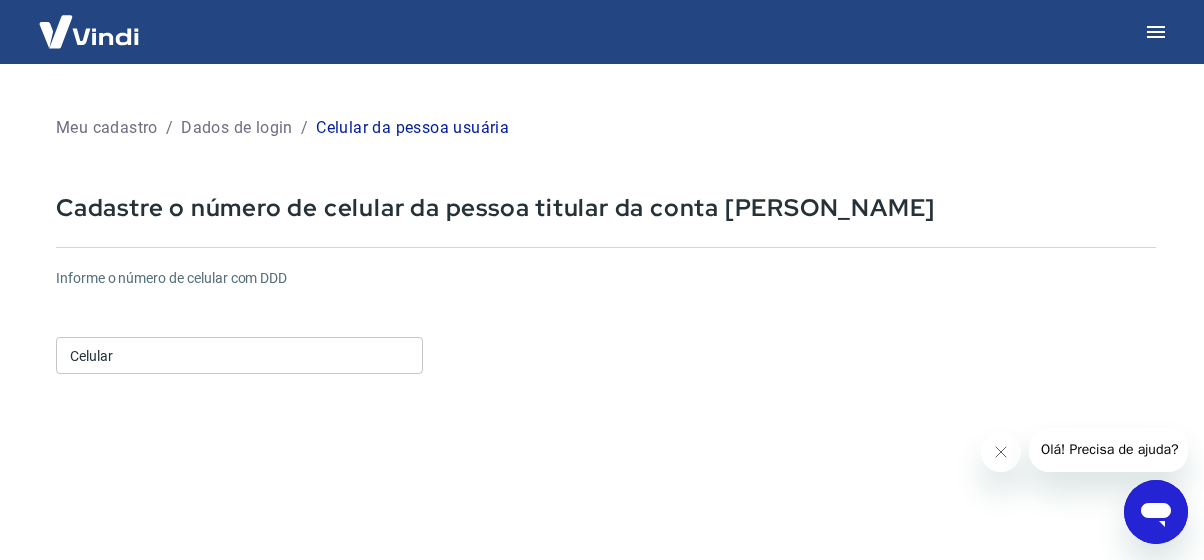 click on "Informe o número de celular com DDD Celular Celular Continuar Cancelar" at bounding box center [606, 544] 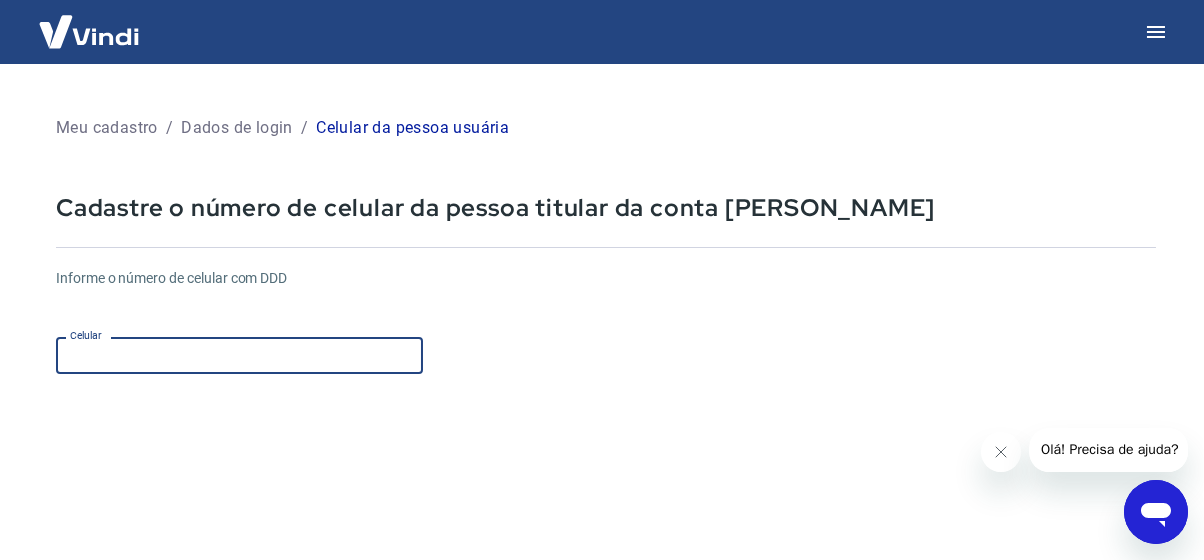 click on "Celular" at bounding box center [239, 355] 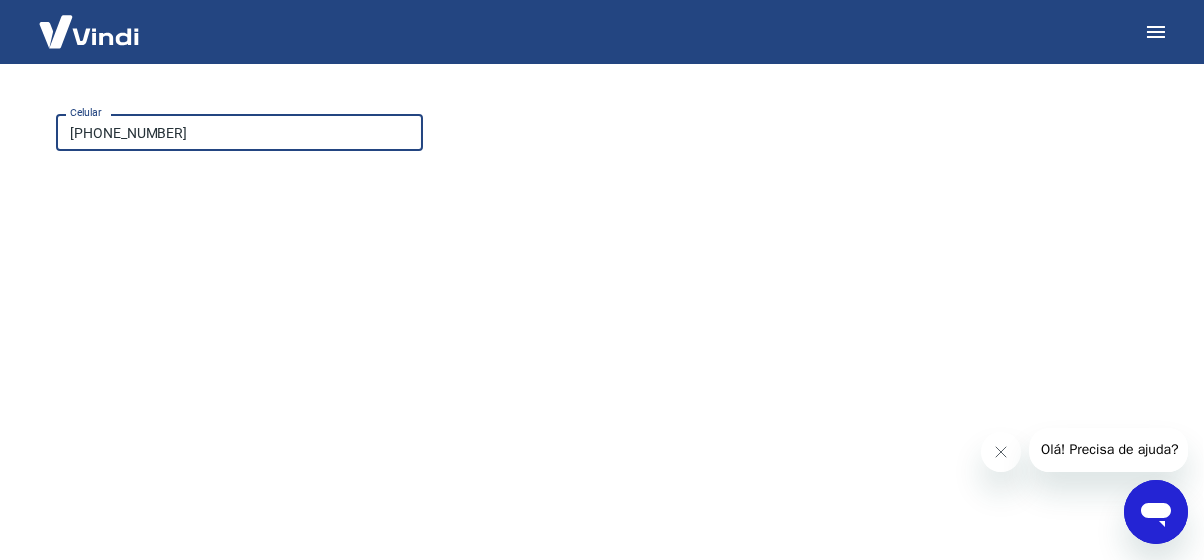 scroll, scrollTop: 266, scrollLeft: 0, axis: vertical 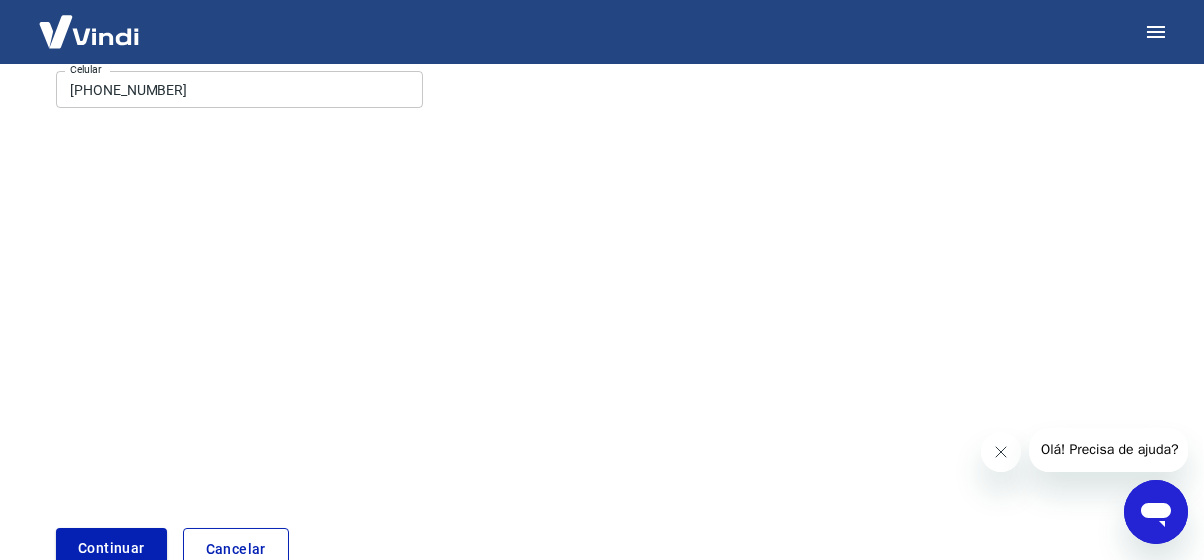 click at bounding box center [1000, 451] 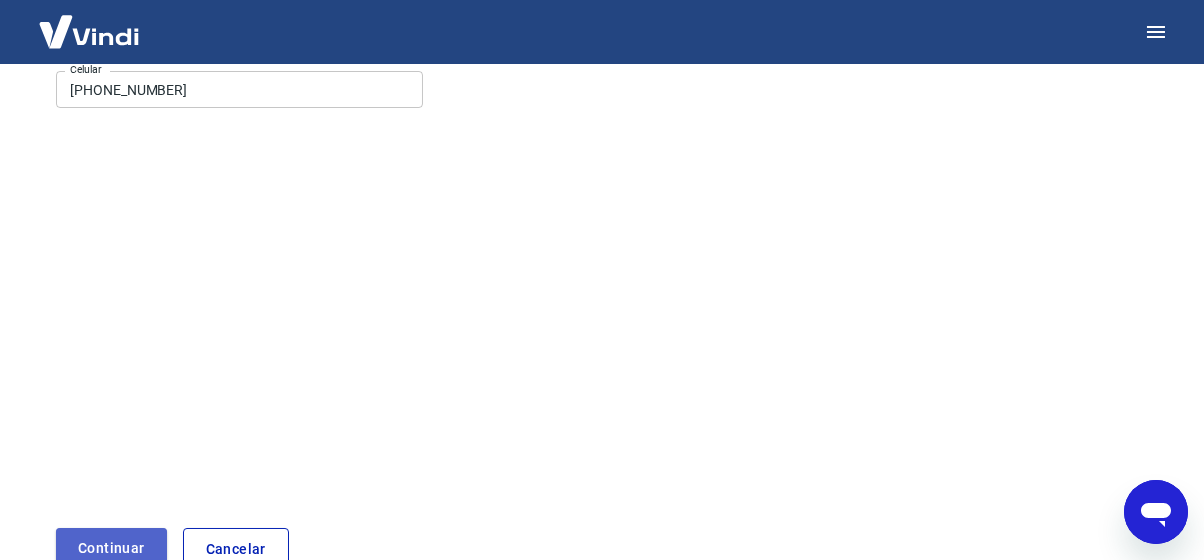 click on "Continuar" at bounding box center [111, 548] 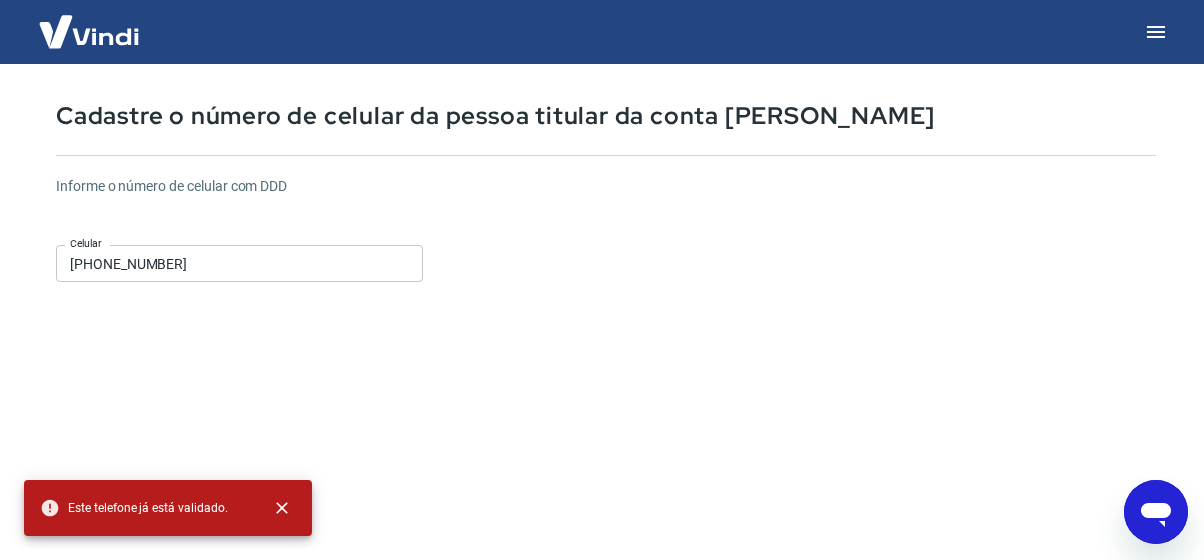 scroll, scrollTop: 0, scrollLeft: 0, axis: both 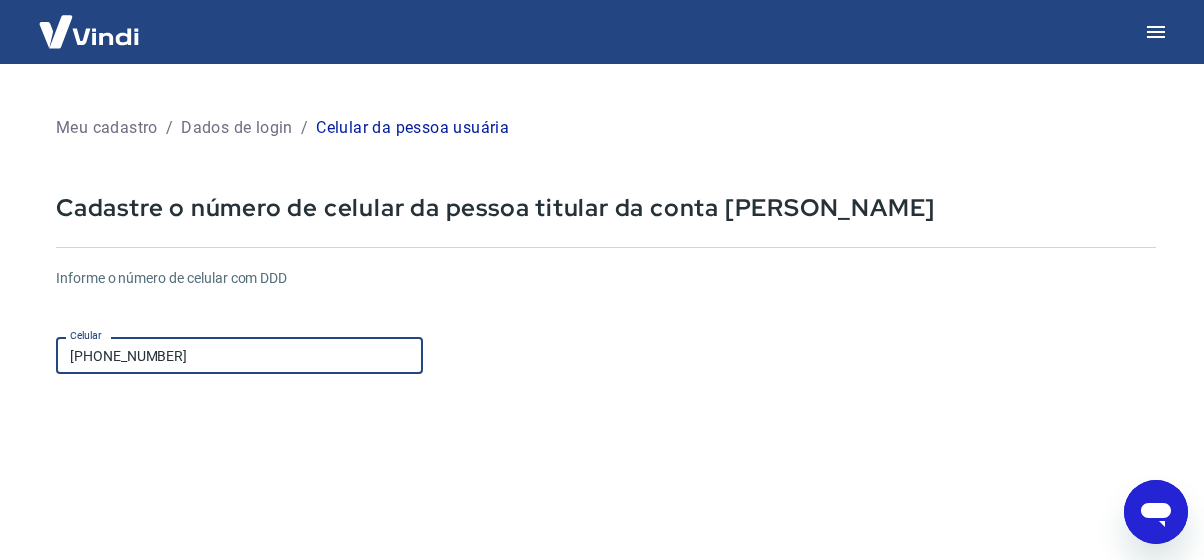click on "(62) 99364-1911" at bounding box center [239, 355] 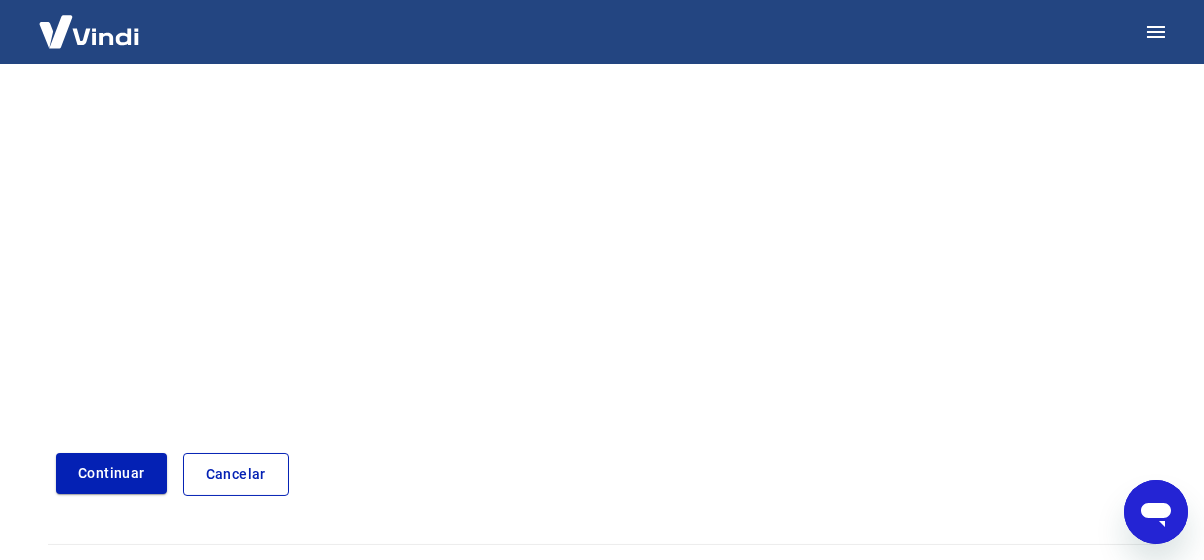 scroll, scrollTop: 385, scrollLeft: 0, axis: vertical 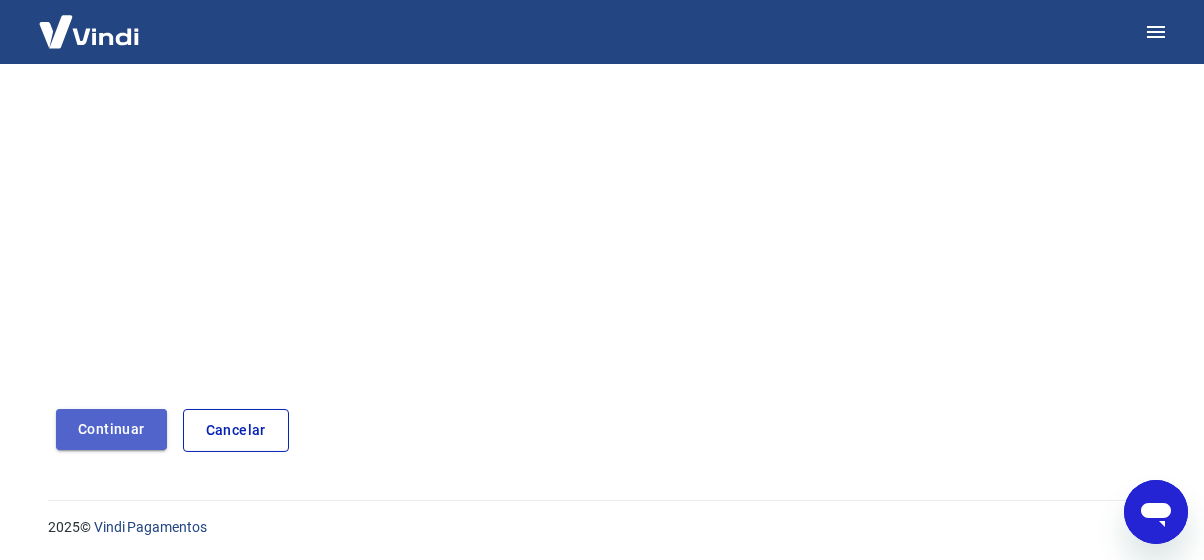 click on "Continuar" at bounding box center (111, 429) 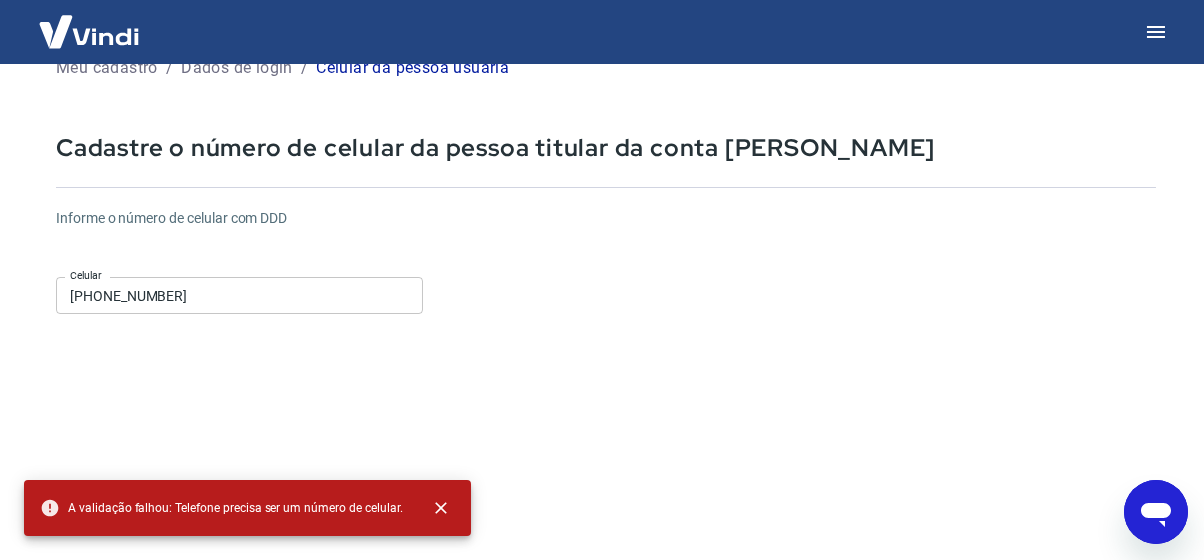 scroll, scrollTop: 0, scrollLeft: 0, axis: both 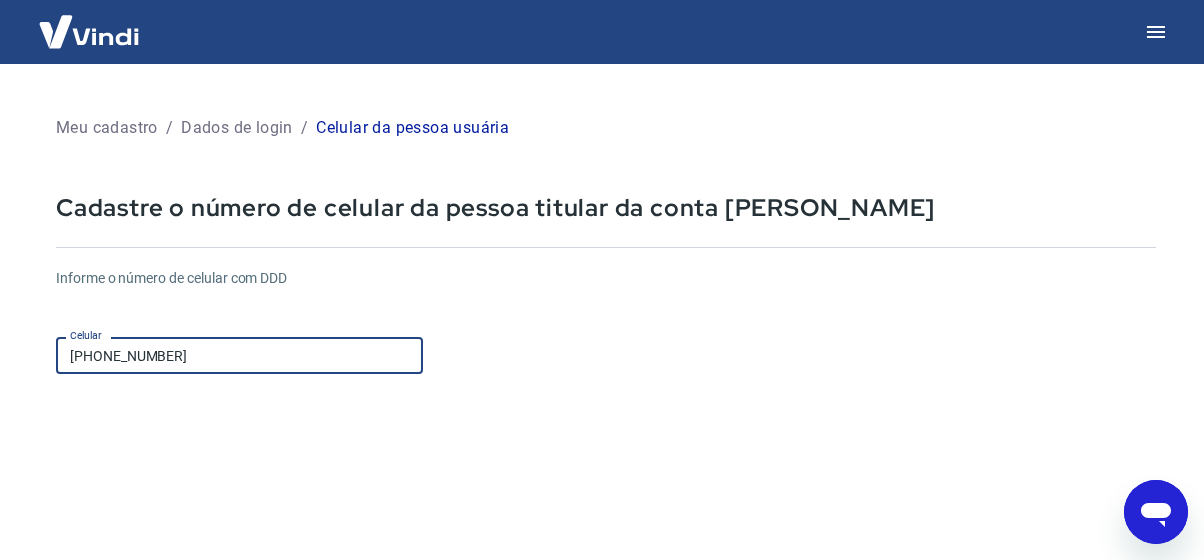 click on "(62) 9329-0825" at bounding box center [239, 355] 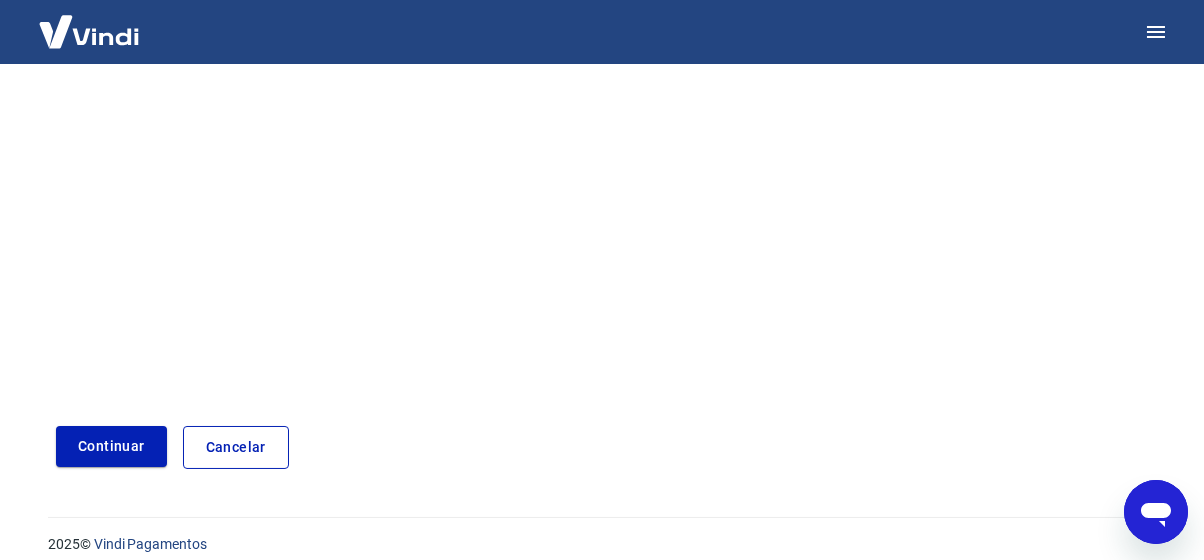 scroll, scrollTop: 385, scrollLeft: 0, axis: vertical 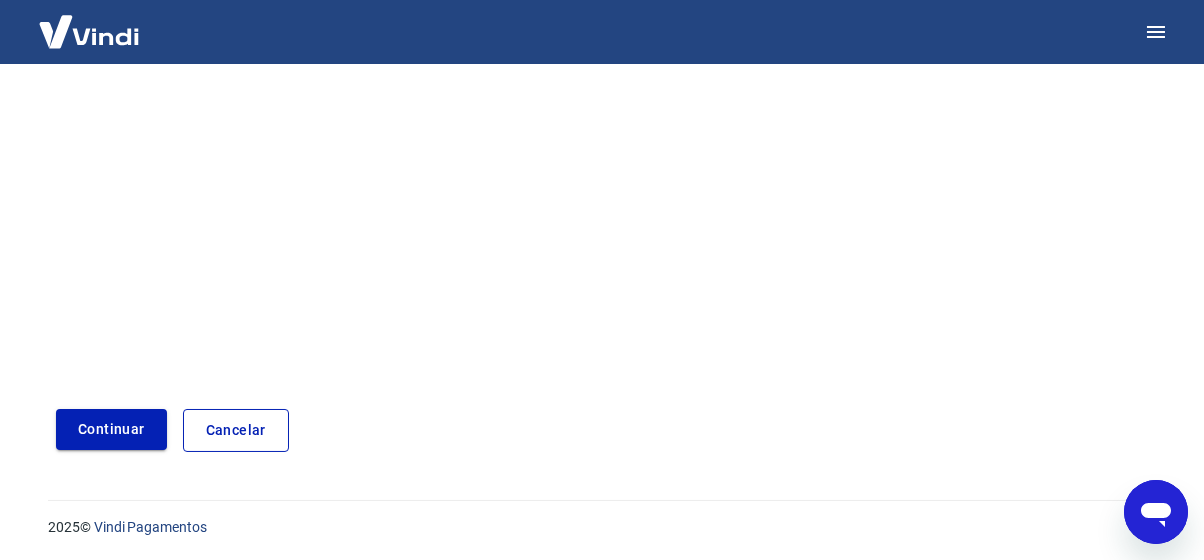 type on "(62) 99329-0825" 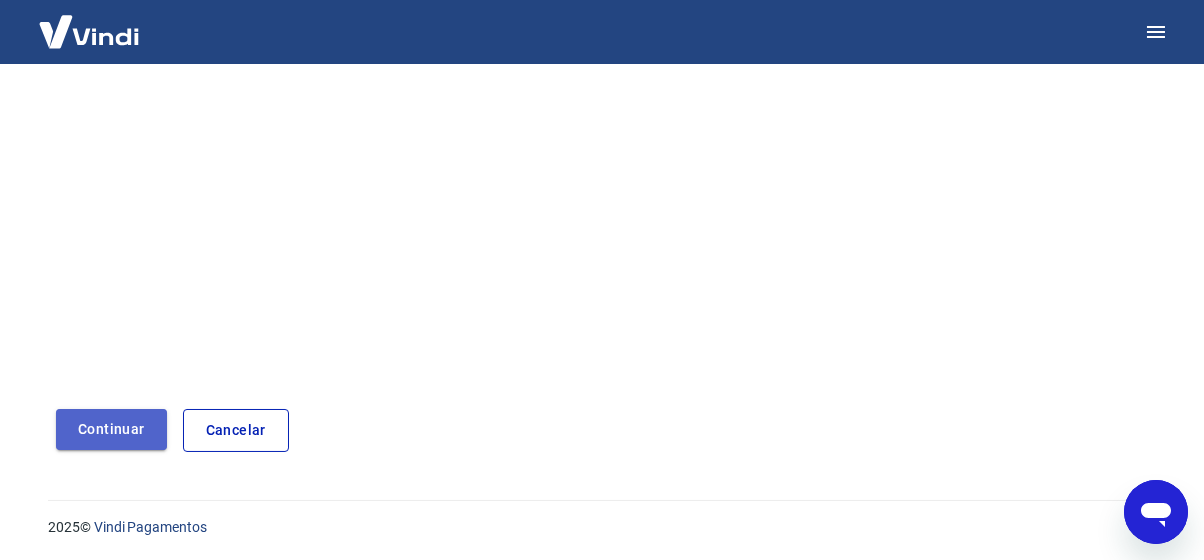 click on "Continuar" at bounding box center [111, 429] 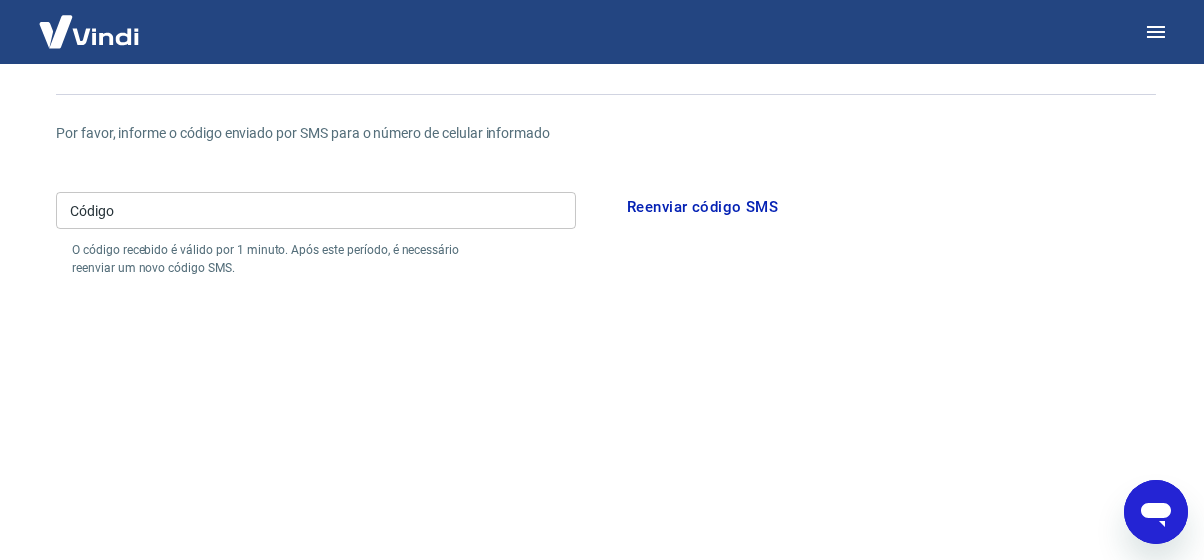 scroll, scrollTop: 118, scrollLeft: 0, axis: vertical 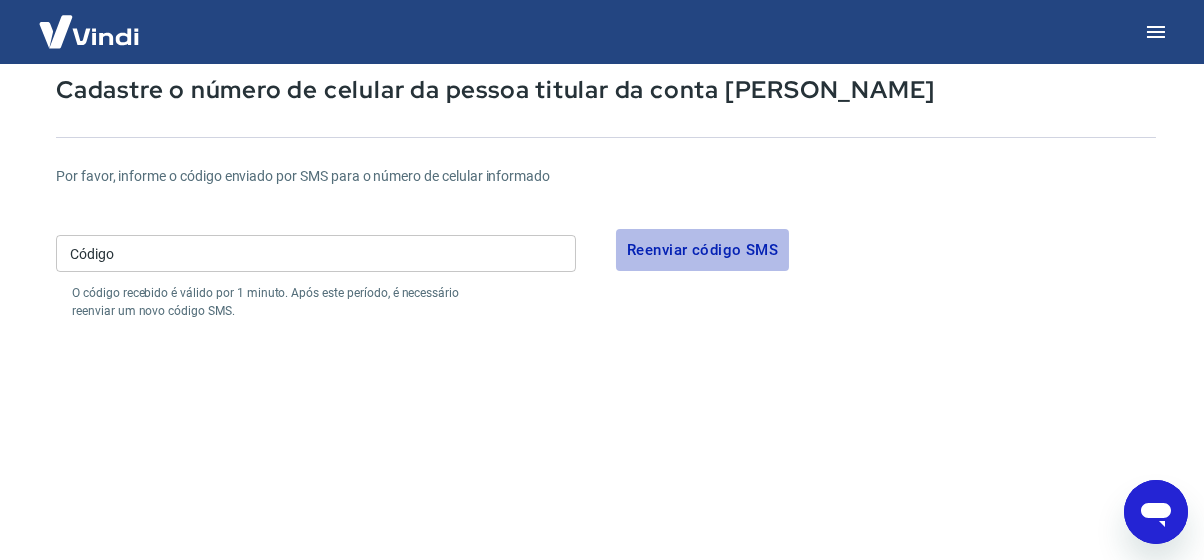 click on "Reenviar código SMS" at bounding box center (702, 250) 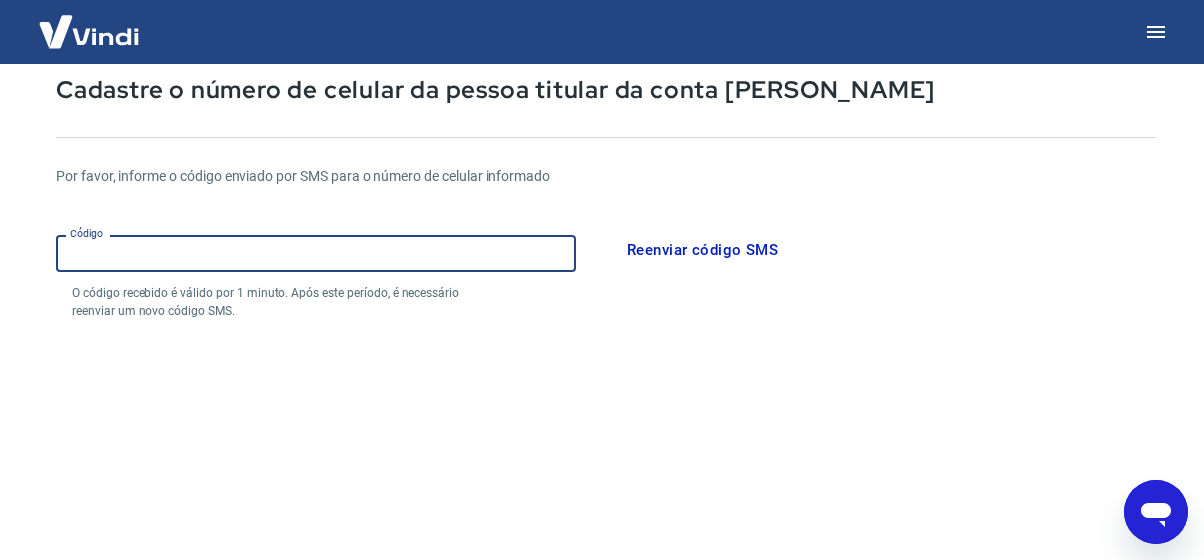 click on "Código" at bounding box center (316, 253) 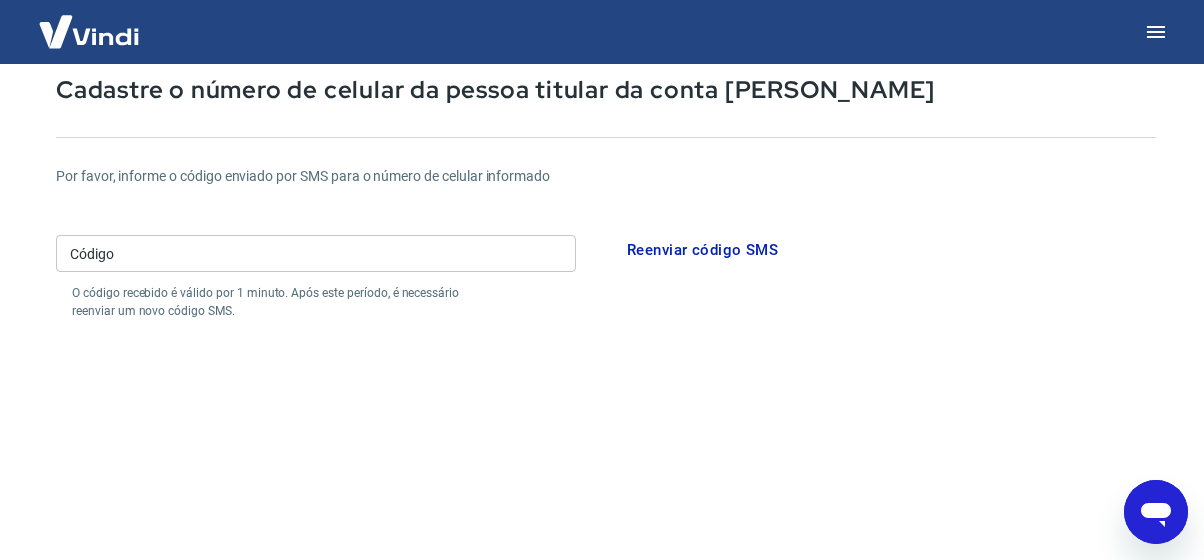 click on "Por favor, informe o código enviado por SMS para o número de celular informado Código Código O código recebido é válido por 1 minuto. Após este período, é necessário reenviar um novo código SMS. Reenviar código SMS Continuar Cancelar" at bounding box center (606, 468) 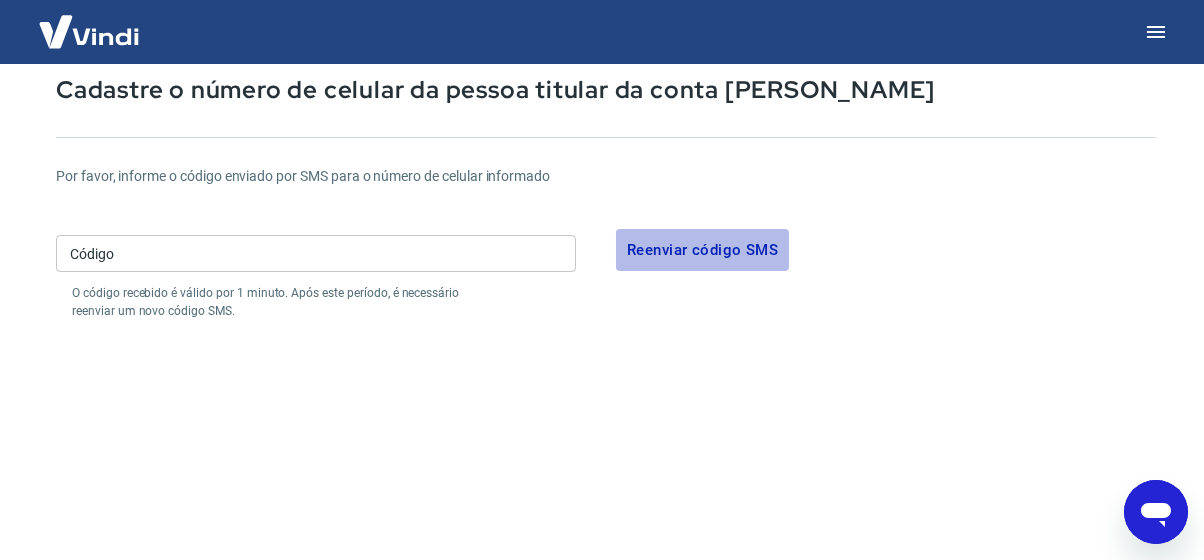 click on "Reenviar código SMS" at bounding box center [702, 250] 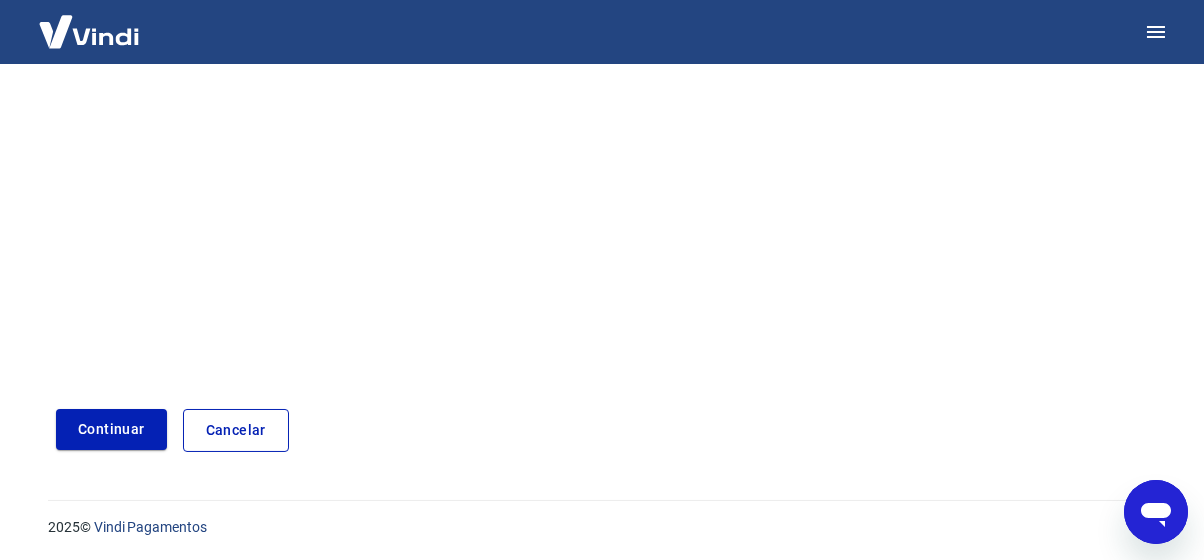 scroll, scrollTop: 0, scrollLeft: 0, axis: both 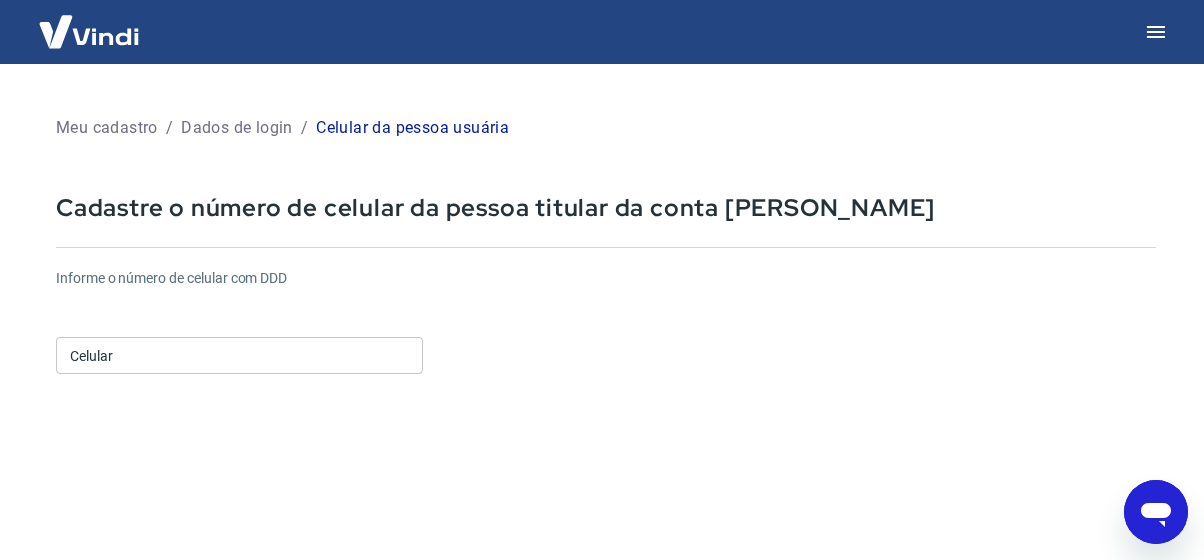 click on "Celular" at bounding box center (239, 355) 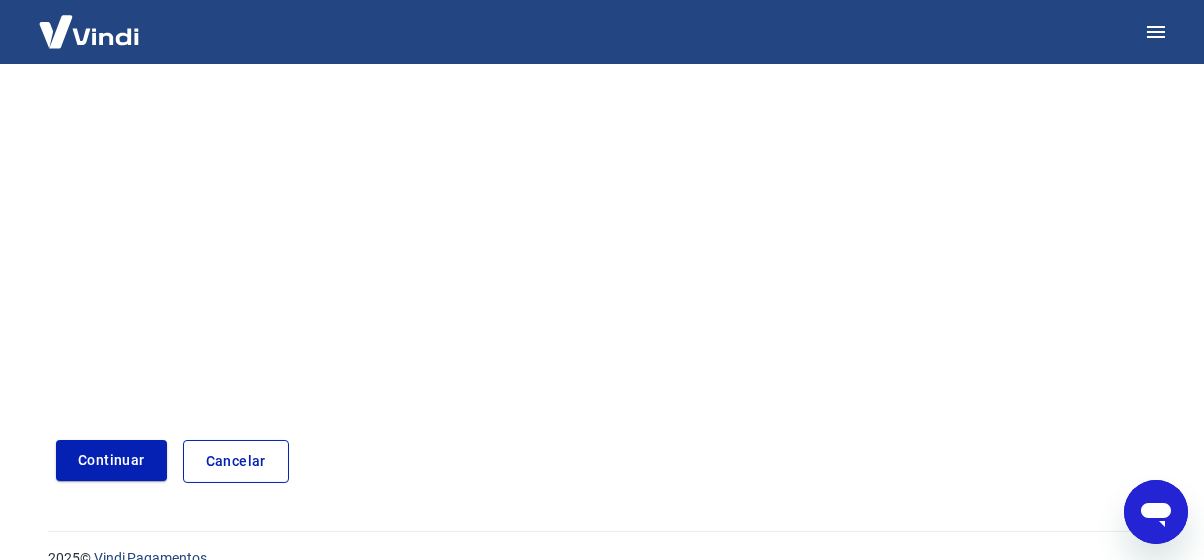 scroll, scrollTop: 385, scrollLeft: 0, axis: vertical 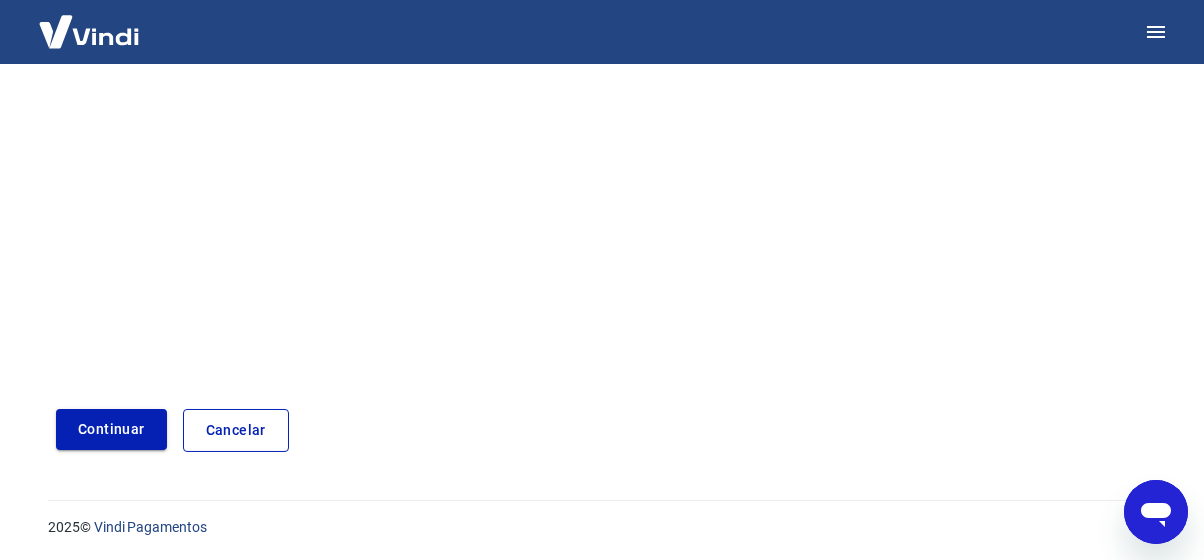 type on "(62) 99329-0825" 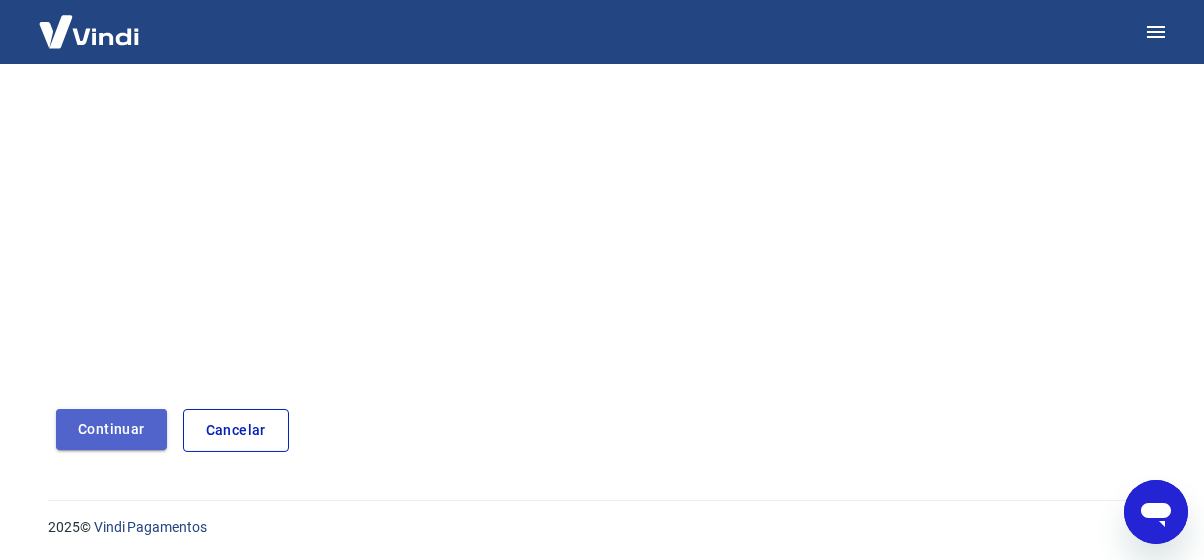 click on "Continuar" at bounding box center (111, 429) 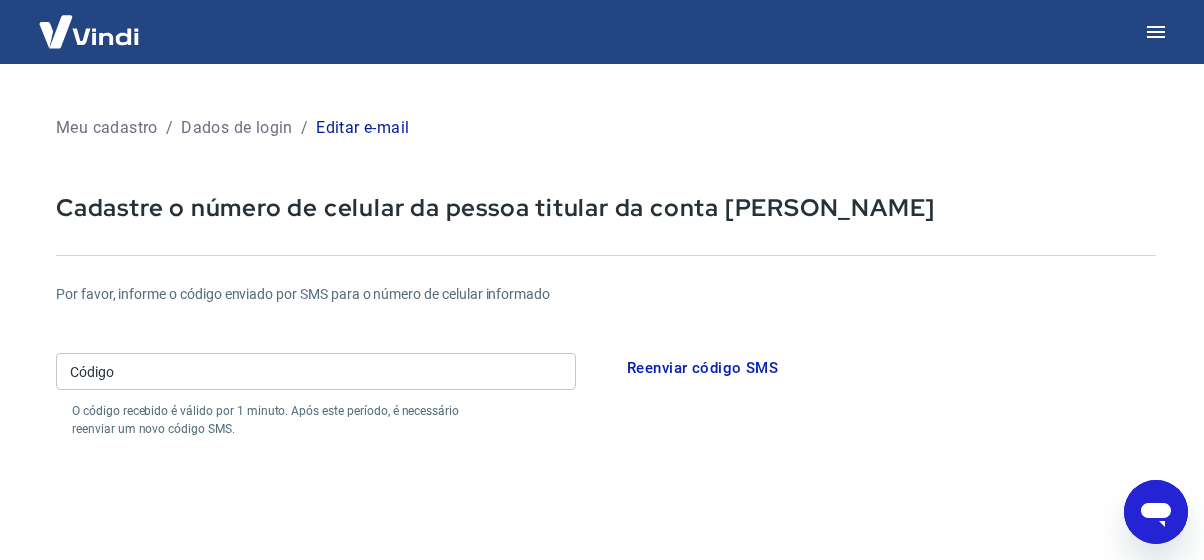 scroll, scrollTop: 133, scrollLeft: 0, axis: vertical 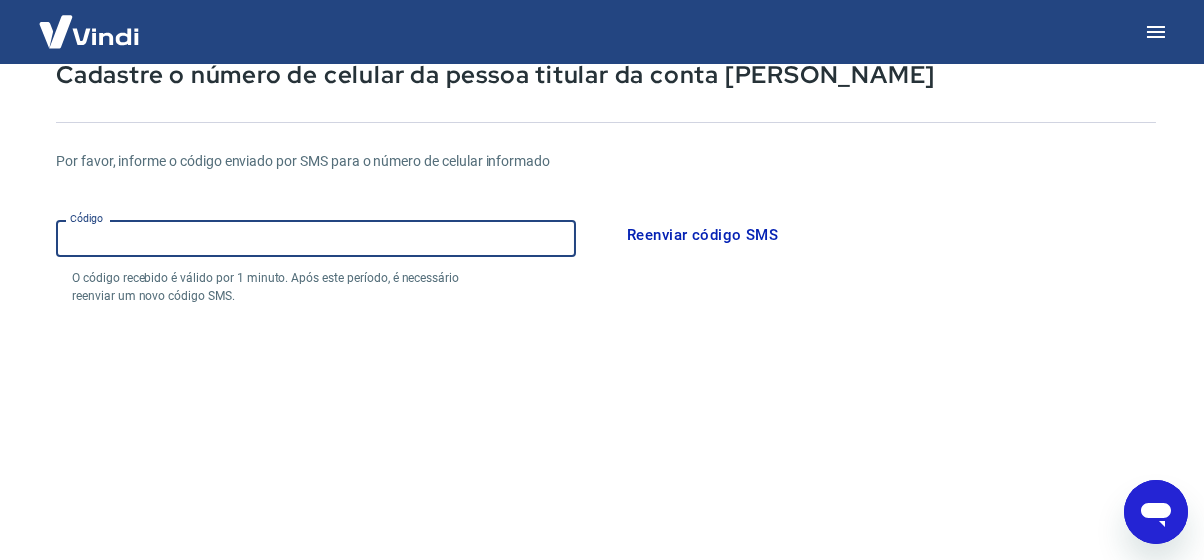 click on "Código" at bounding box center (316, 238) 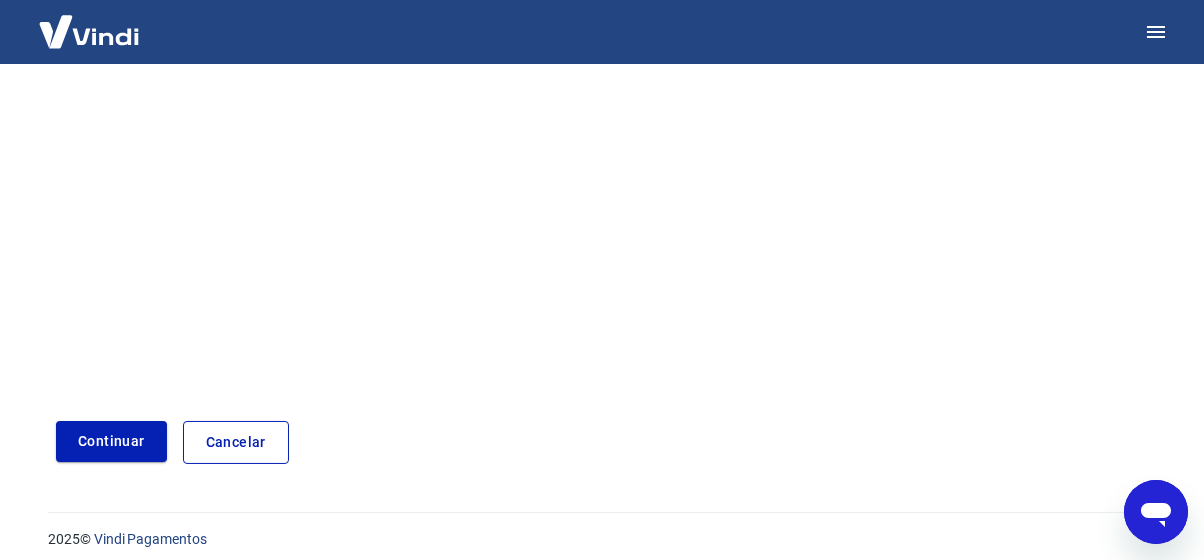 scroll, scrollTop: 461, scrollLeft: 0, axis: vertical 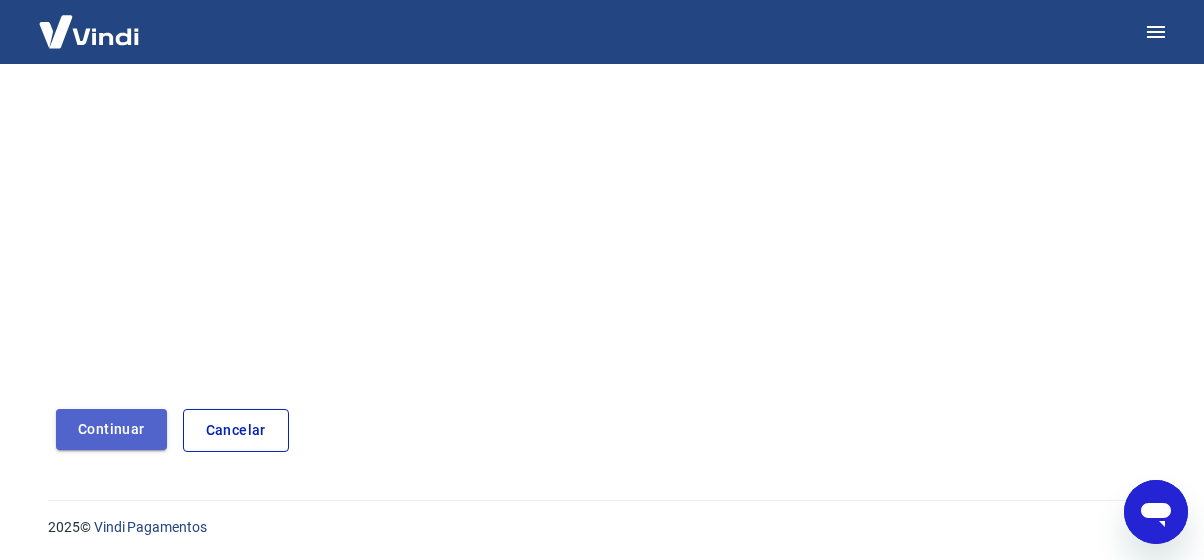 click on "Continuar" at bounding box center [111, 429] 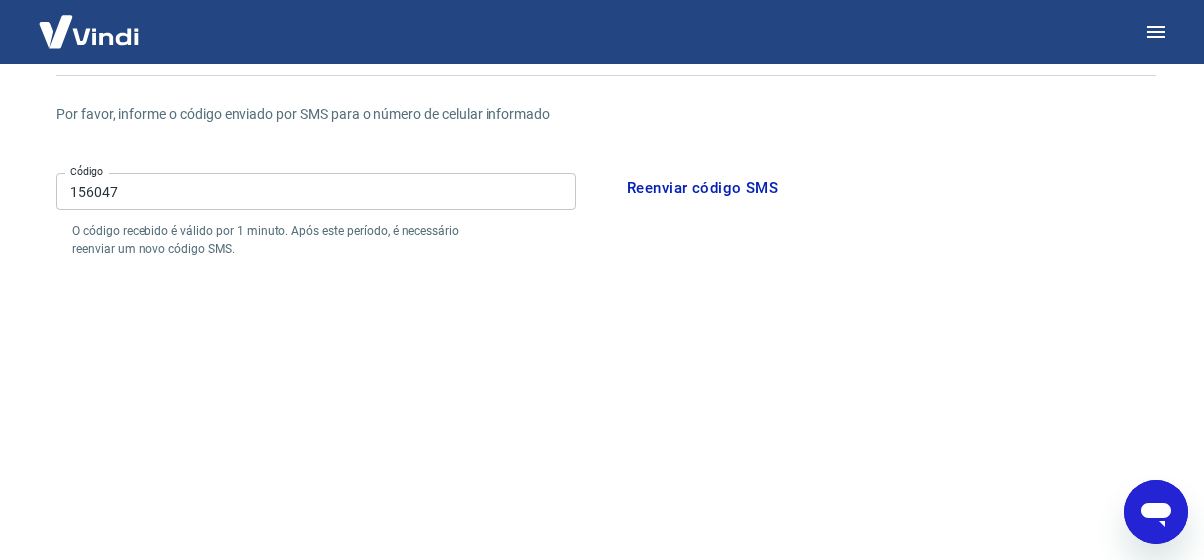 scroll, scrollTop: 0, scrollLeft: 0, axis: both 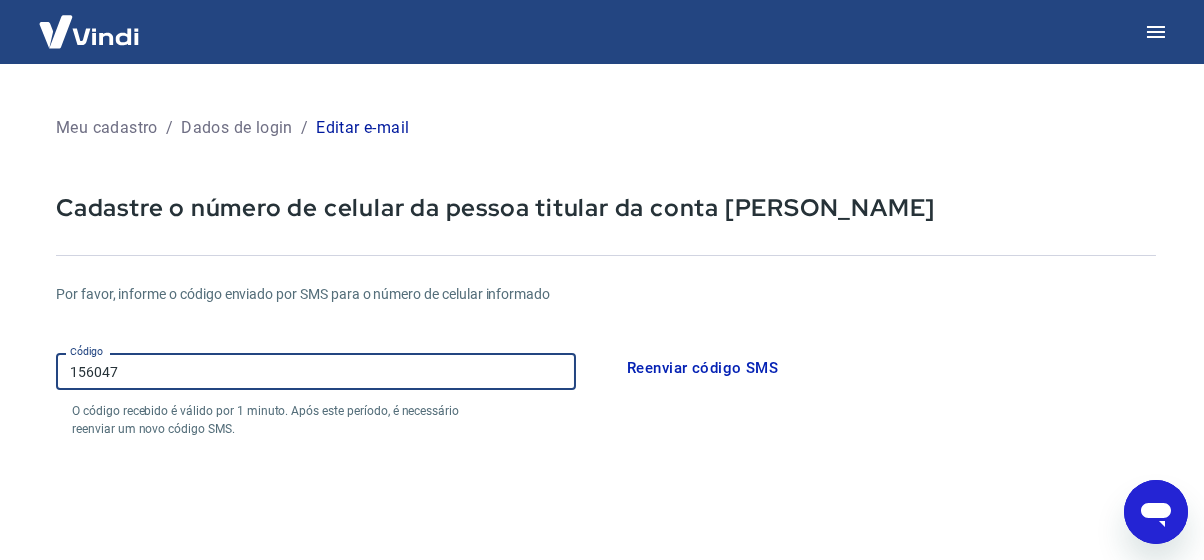 click on "156047" at bounding box center (316, 371) 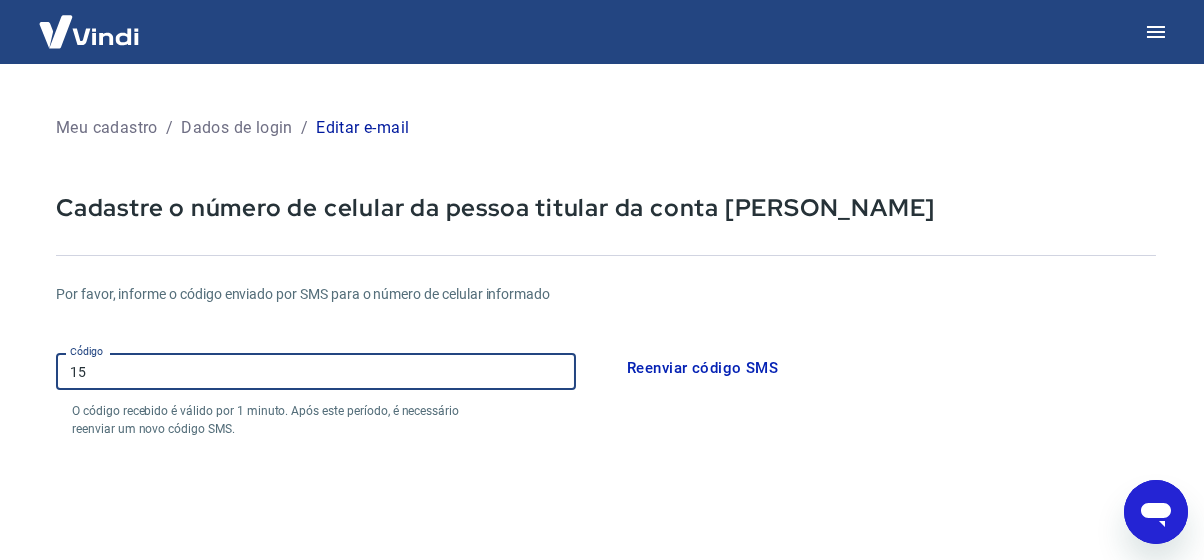 type on "1" 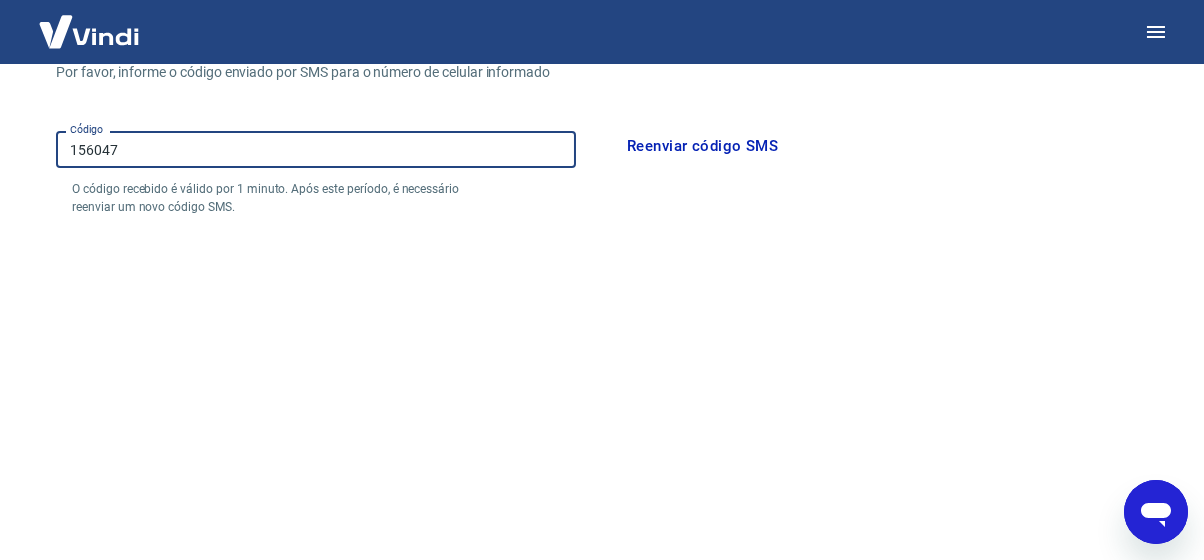 scroll, scrollTop: 399, scrollLeft: 0, axis: vertical 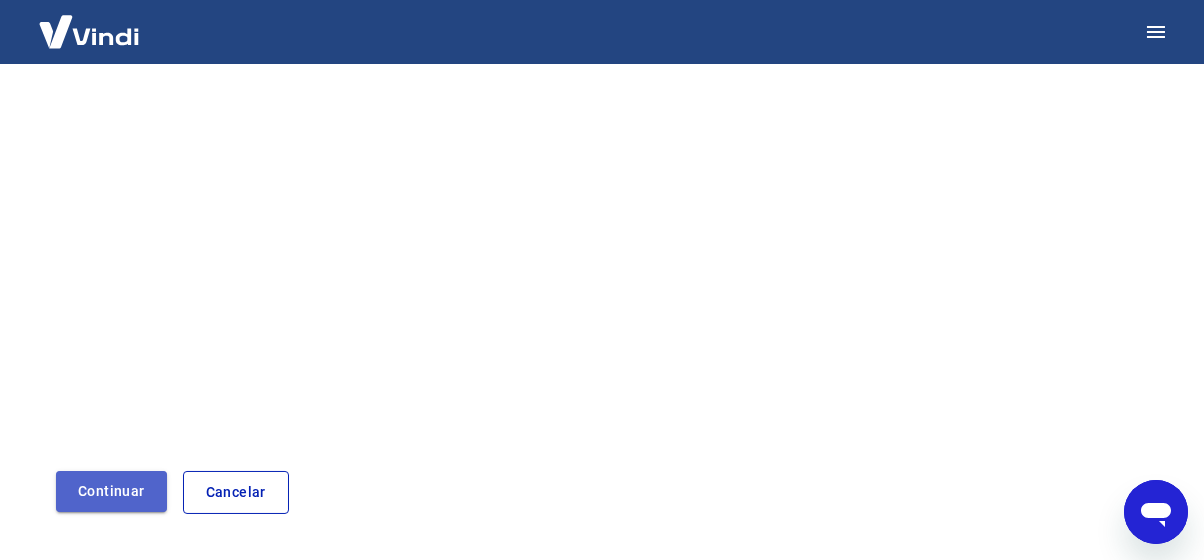 click on "Continuar" at bounding box center (111, 491) 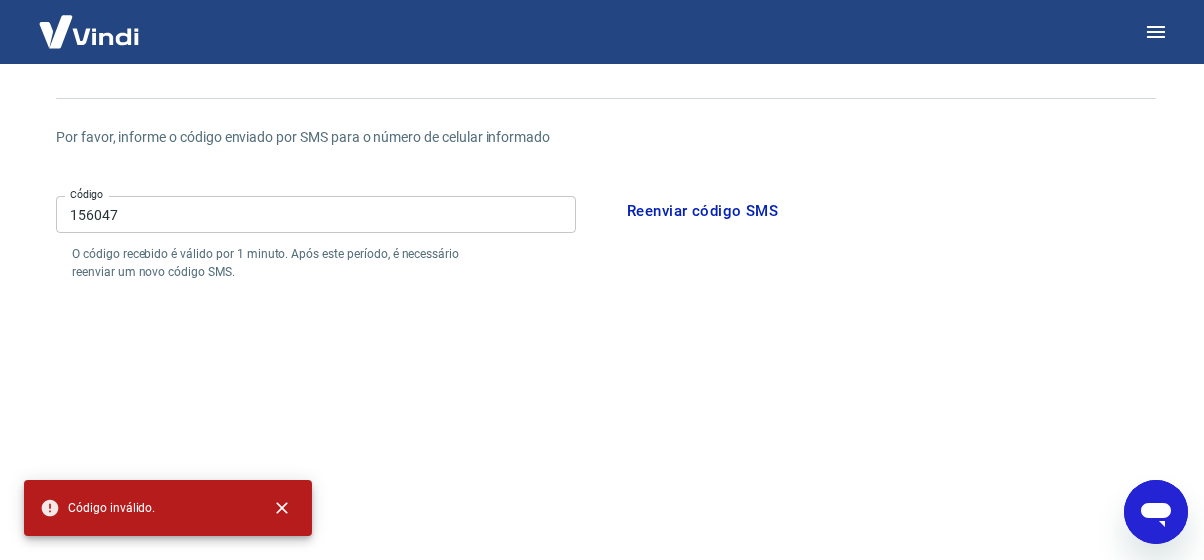 scroll, scrollTop: 0, scrollLeft: 0, axis: both 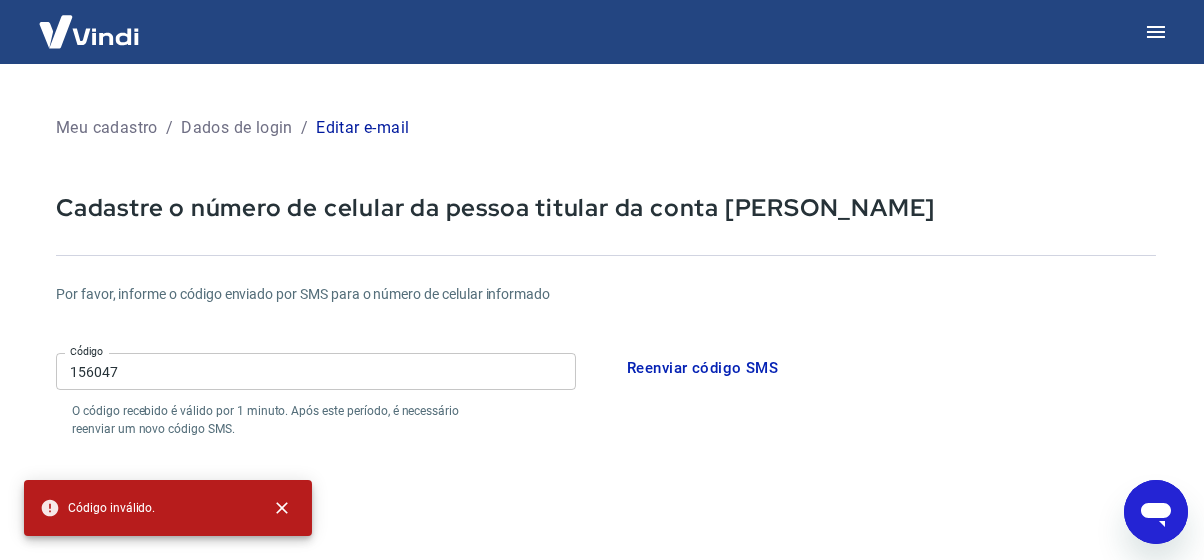 click on "156047" at bounding box center [316, 371] 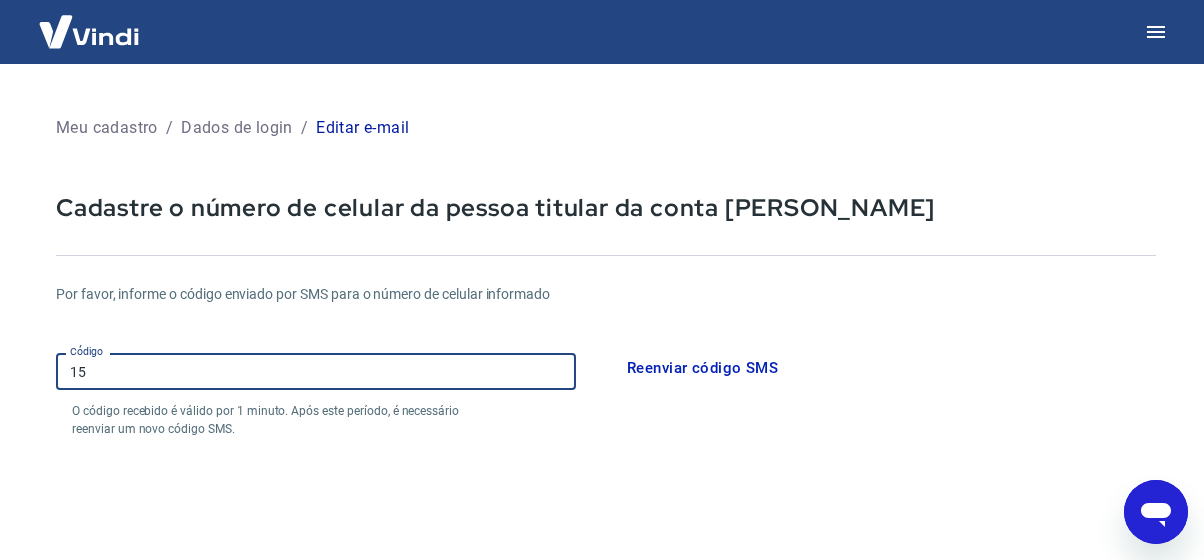 type on "1" 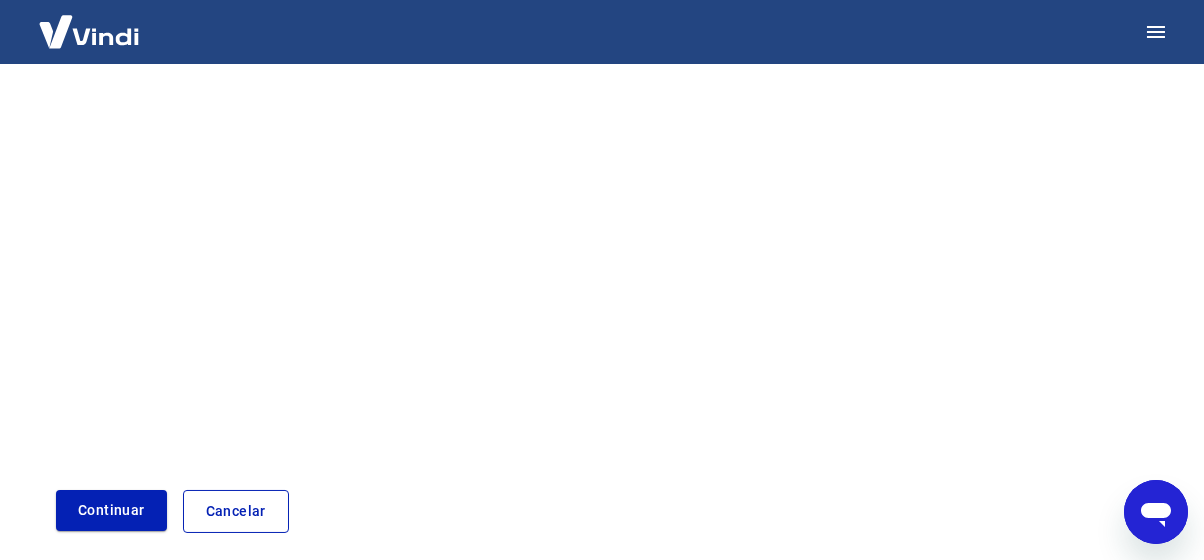 scroll, scrollTop: 461, scrollLeft: 0, axis: vertical 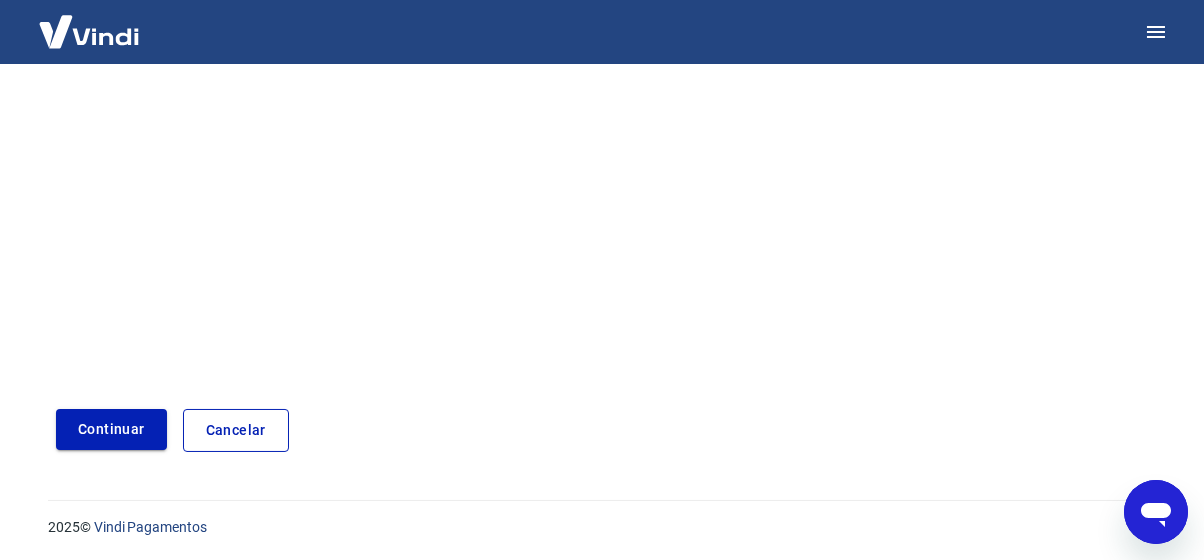 type on "085414" 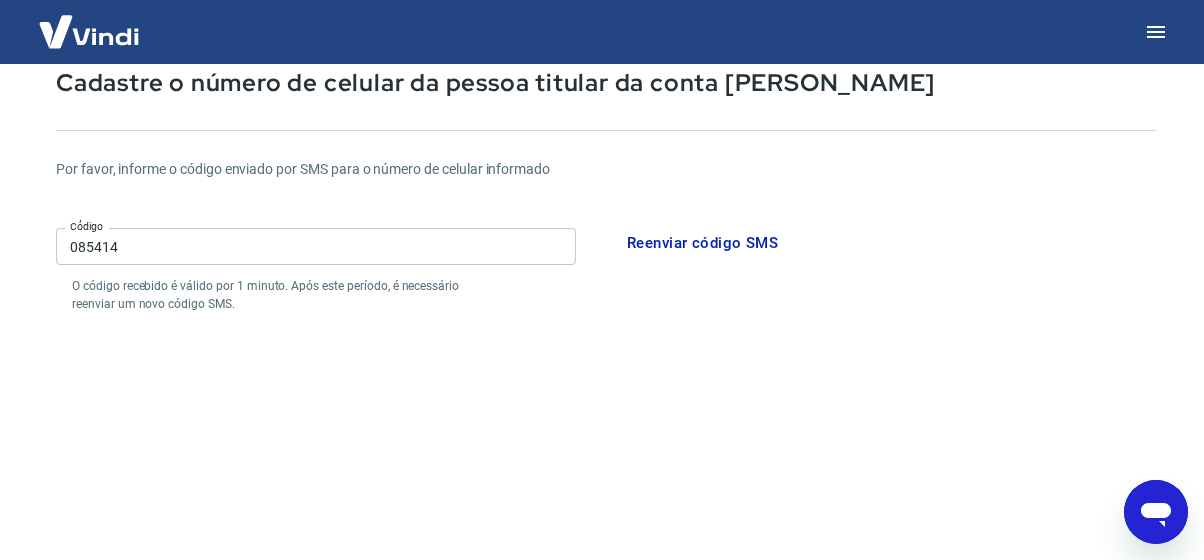 scroll, scrollTop: 0, scrollLeft: 0, axis: both 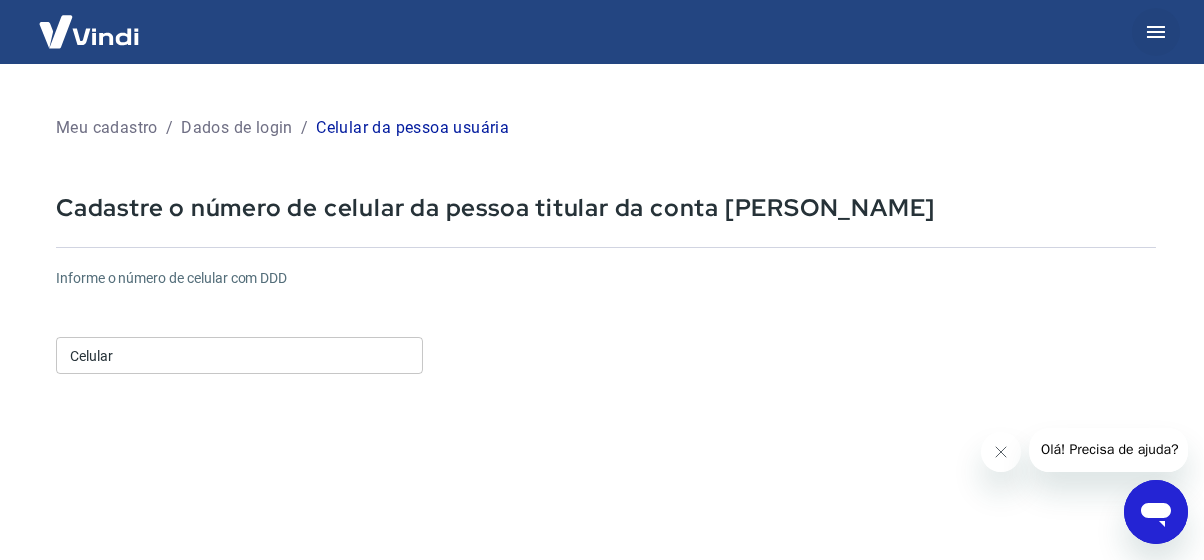 click 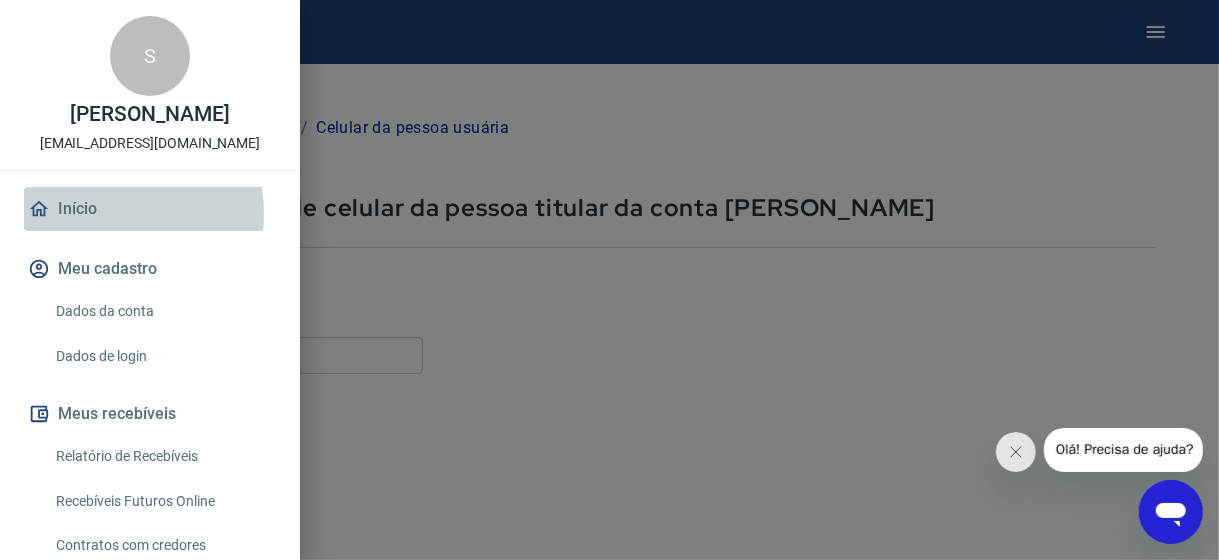 click on "Início" at bounding box center [150, 209] 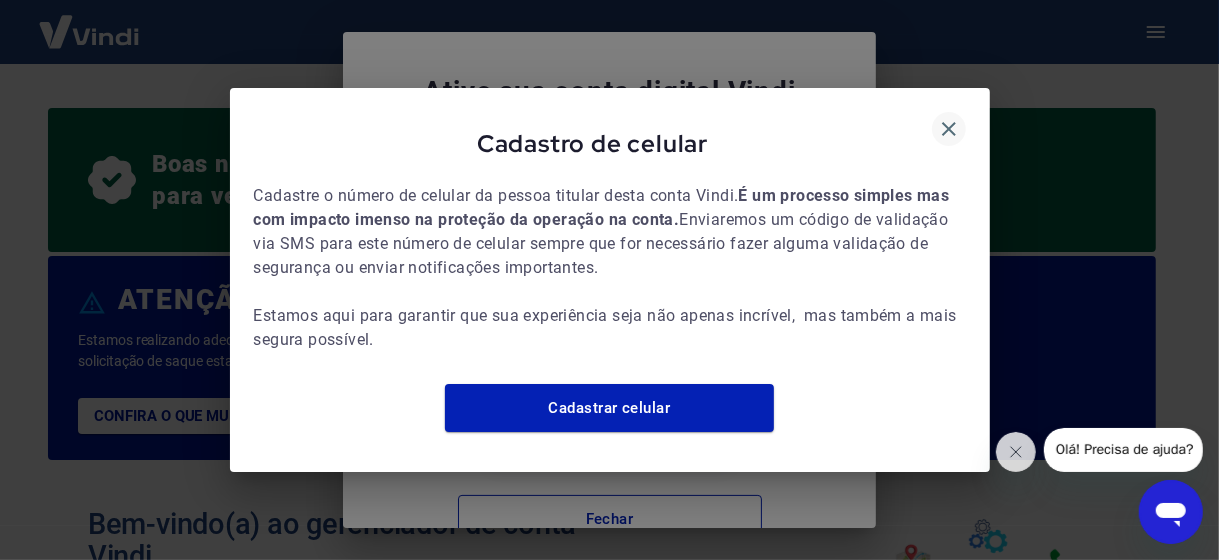 click 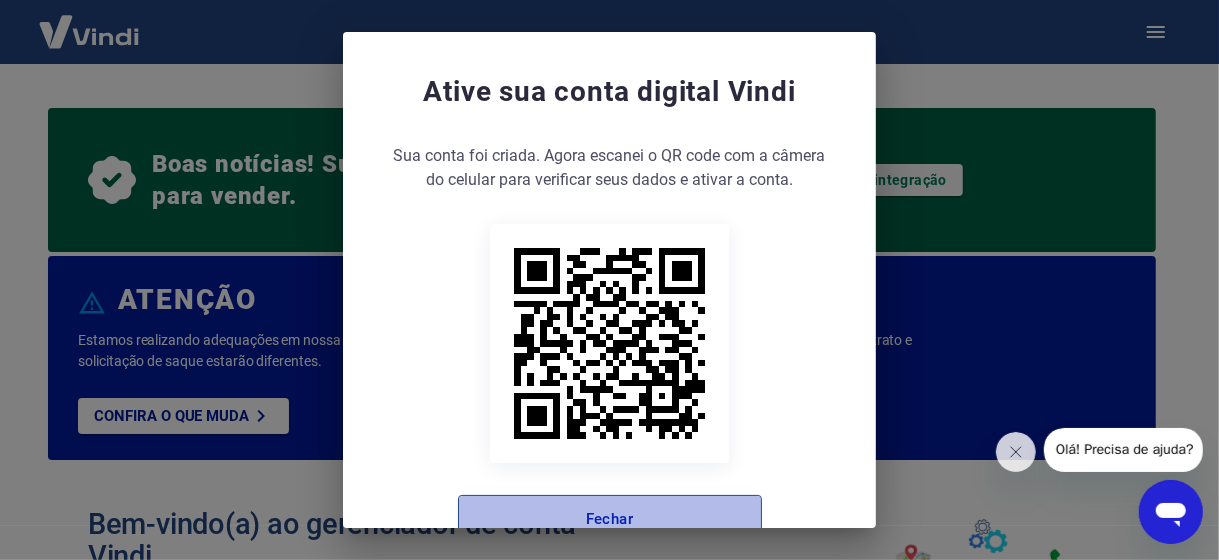 click on "Fechar" at bounding box center [610, 519] 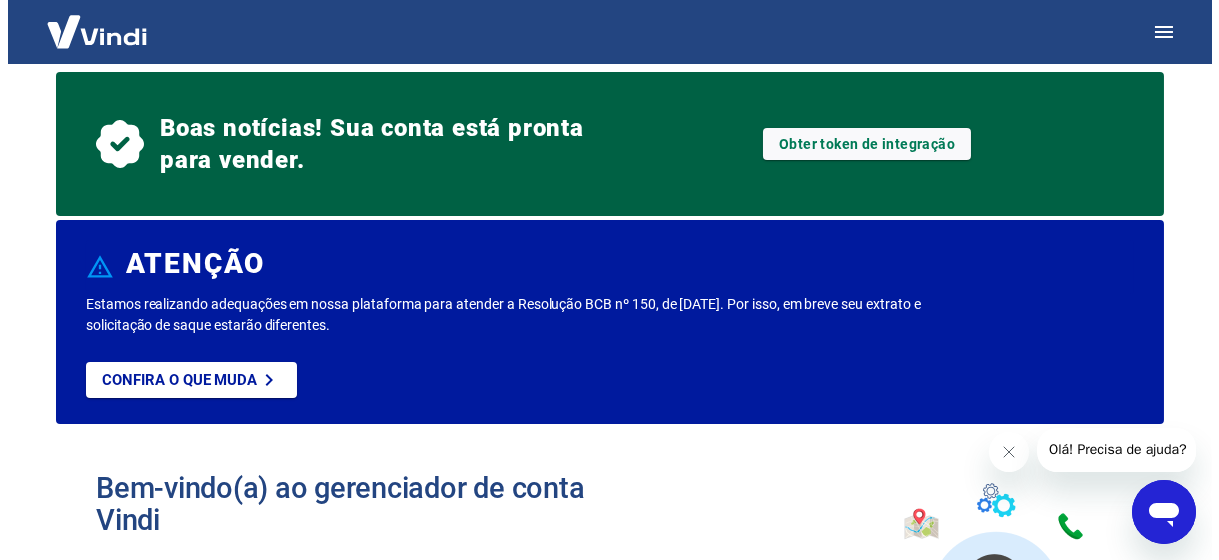 scroll, scrollTop: 0, scrollLeft: 0, axis: both 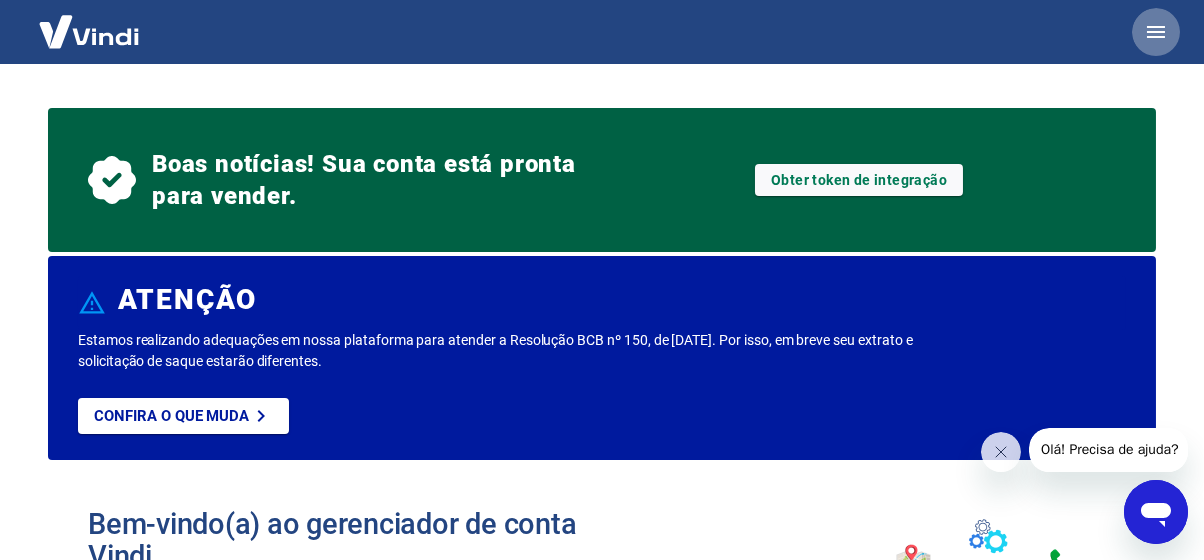 click 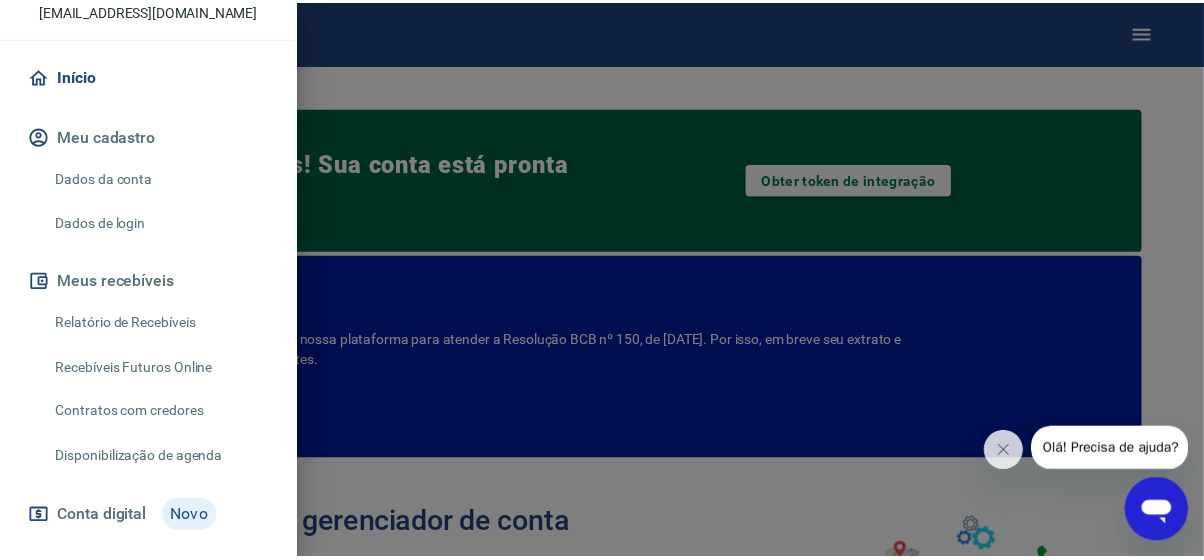 scroll, scrollTop: 0, scrollLeft: 0, axis: both 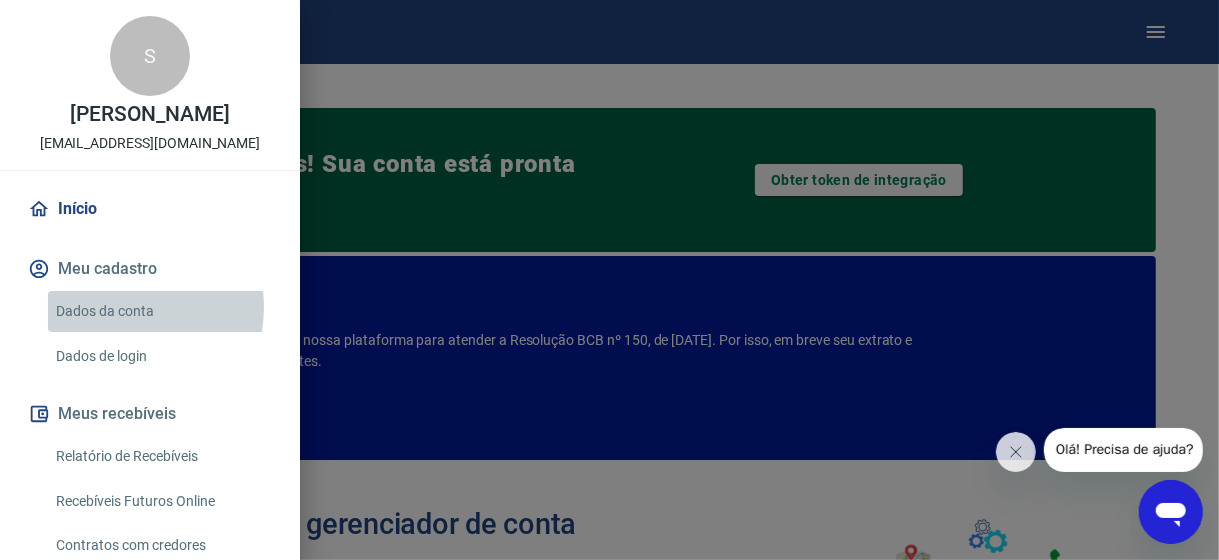 click on "Dados da conta" at bounding box center [162, 311] 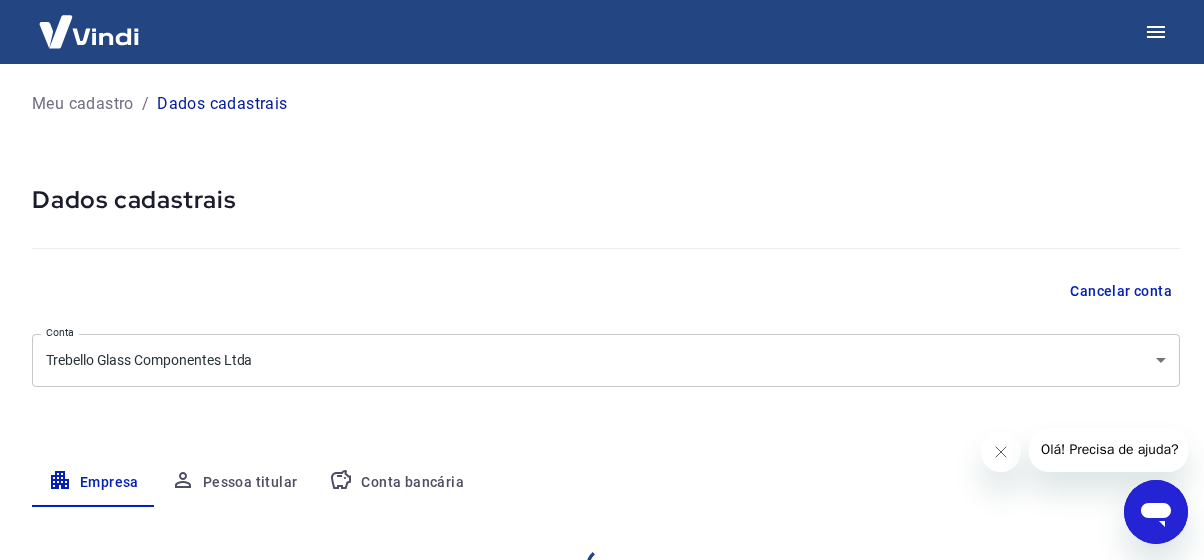 select on "GO" 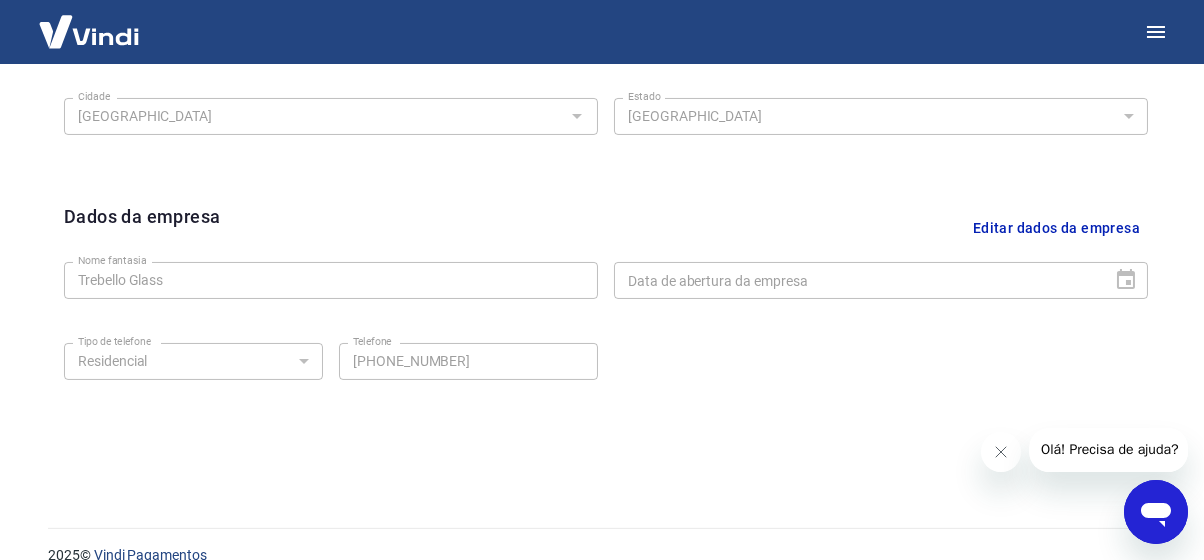 scroll, scrollTop: 880, scrollLeft: 0, axis: vertical 